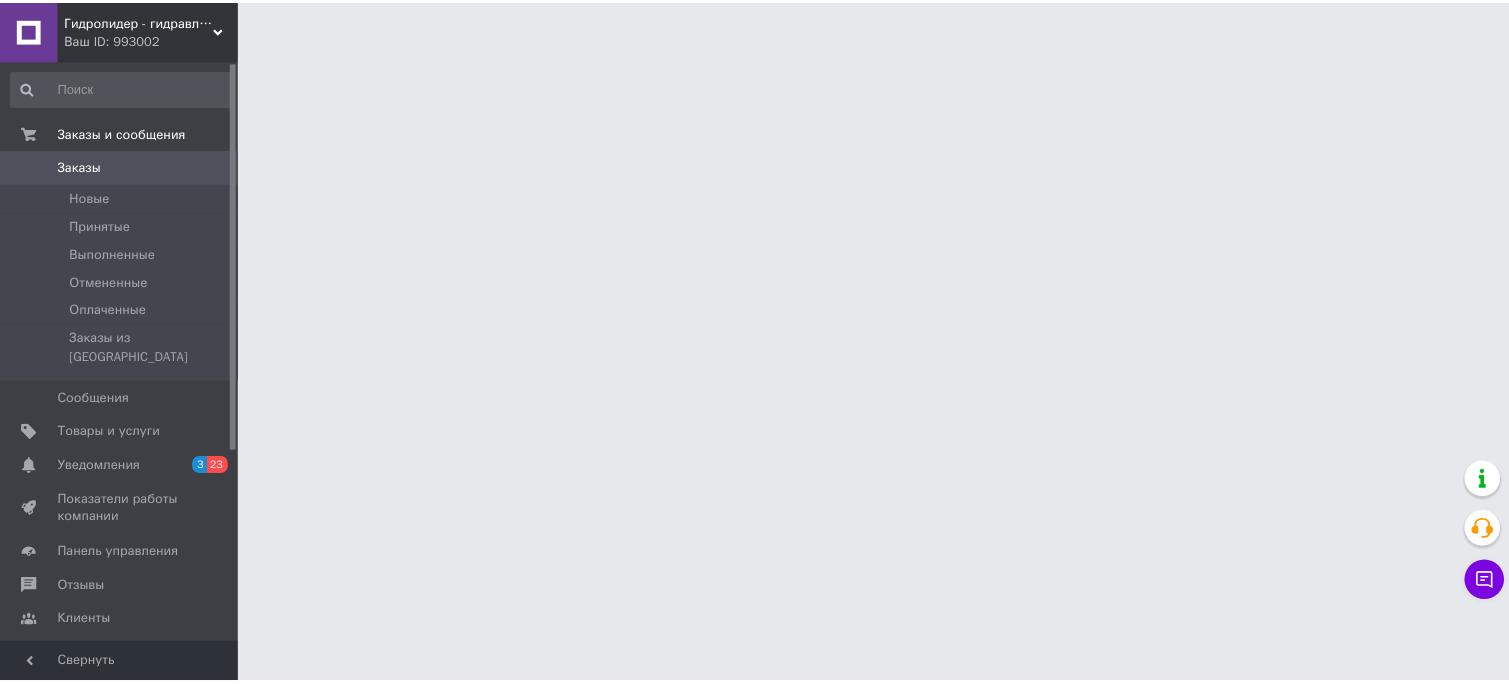 scroll, scrollTop: 0, scrollLeft: 0, axis: both 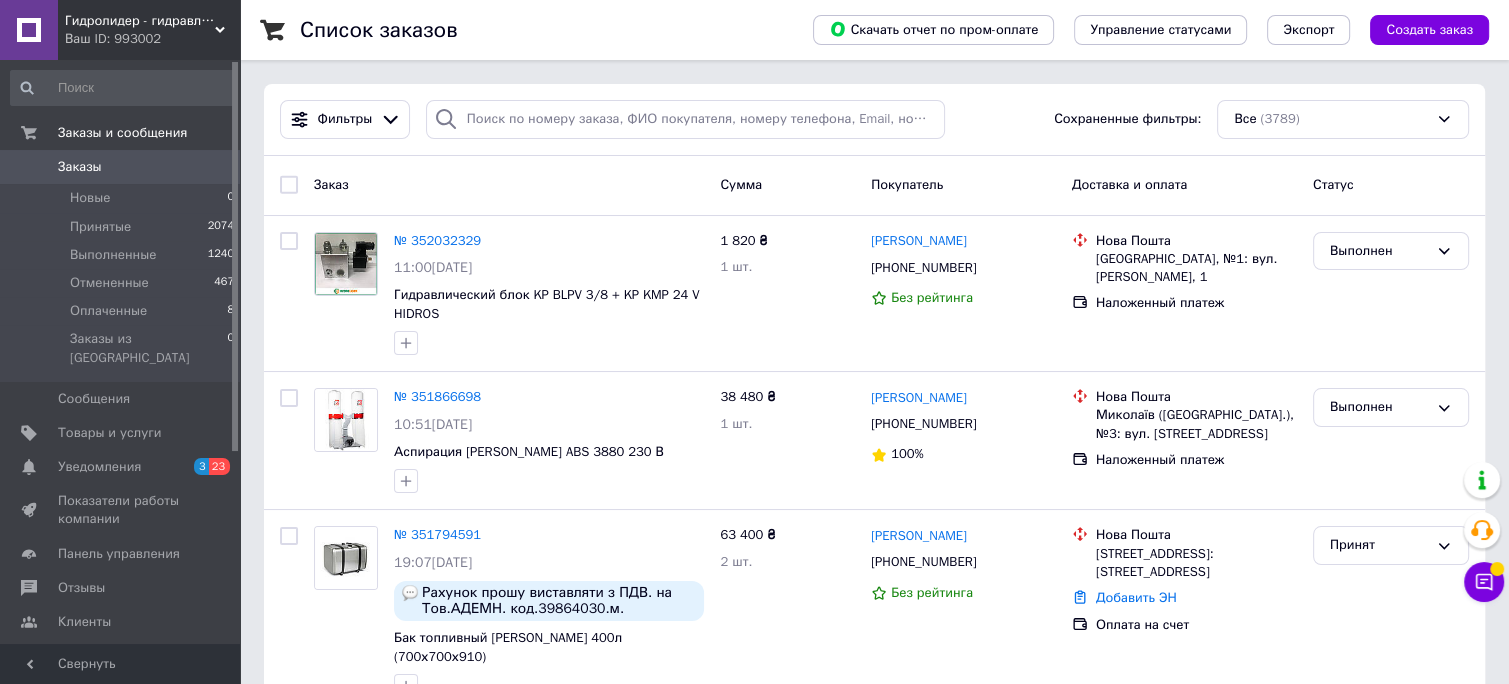 click on "Гидролидер - гидравлическое оборудование, промышленное и строительное, спецтехника" at bounding box center [140, 21] 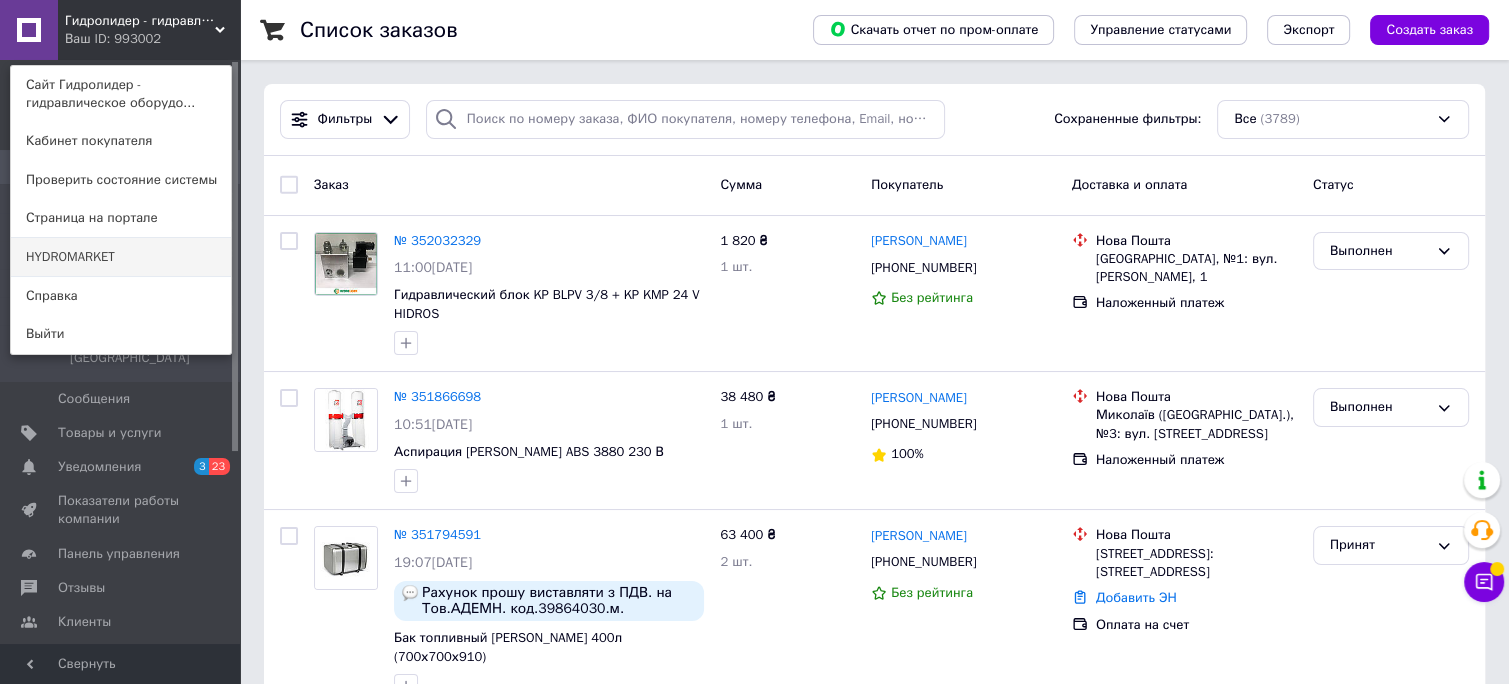 click on "HYDROMARKET" at bounding box center (121, 257) 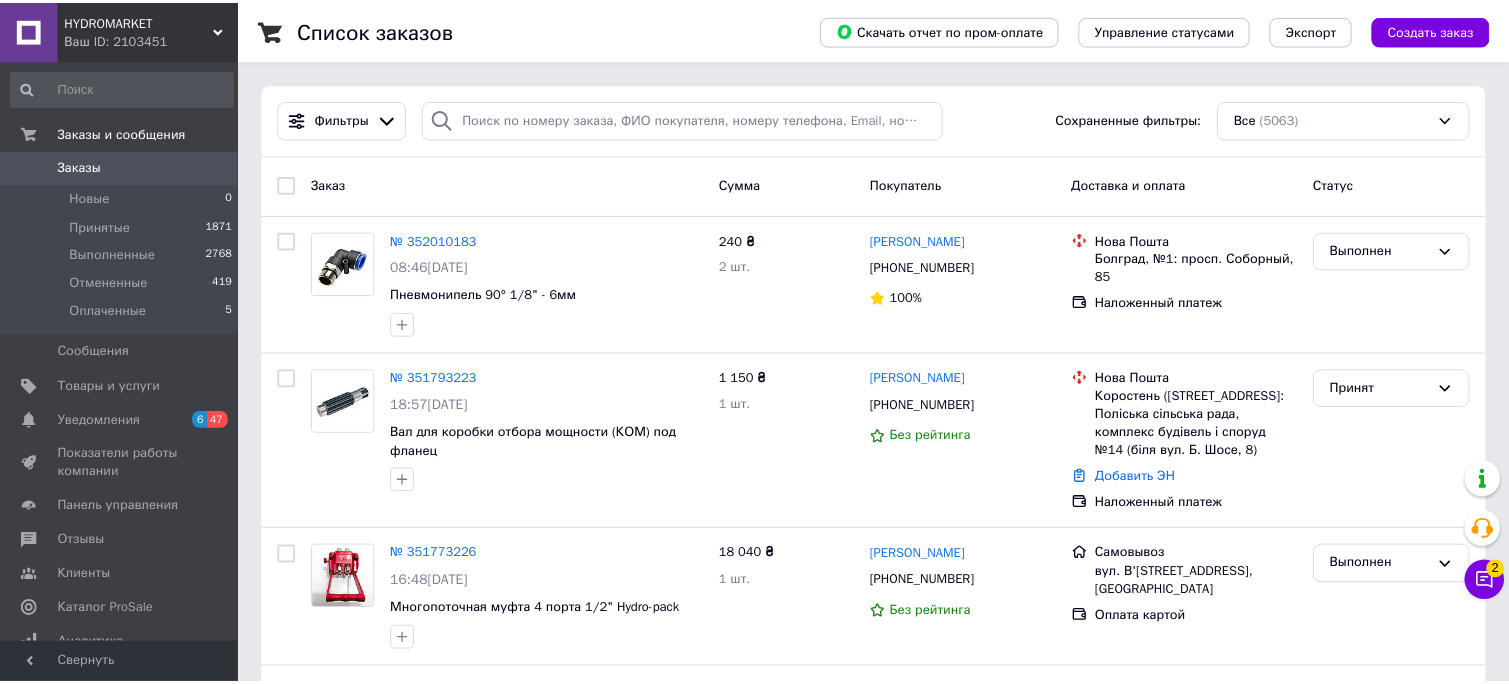scroll, scrollTop: 0, scrollLeft: 0, axis: both 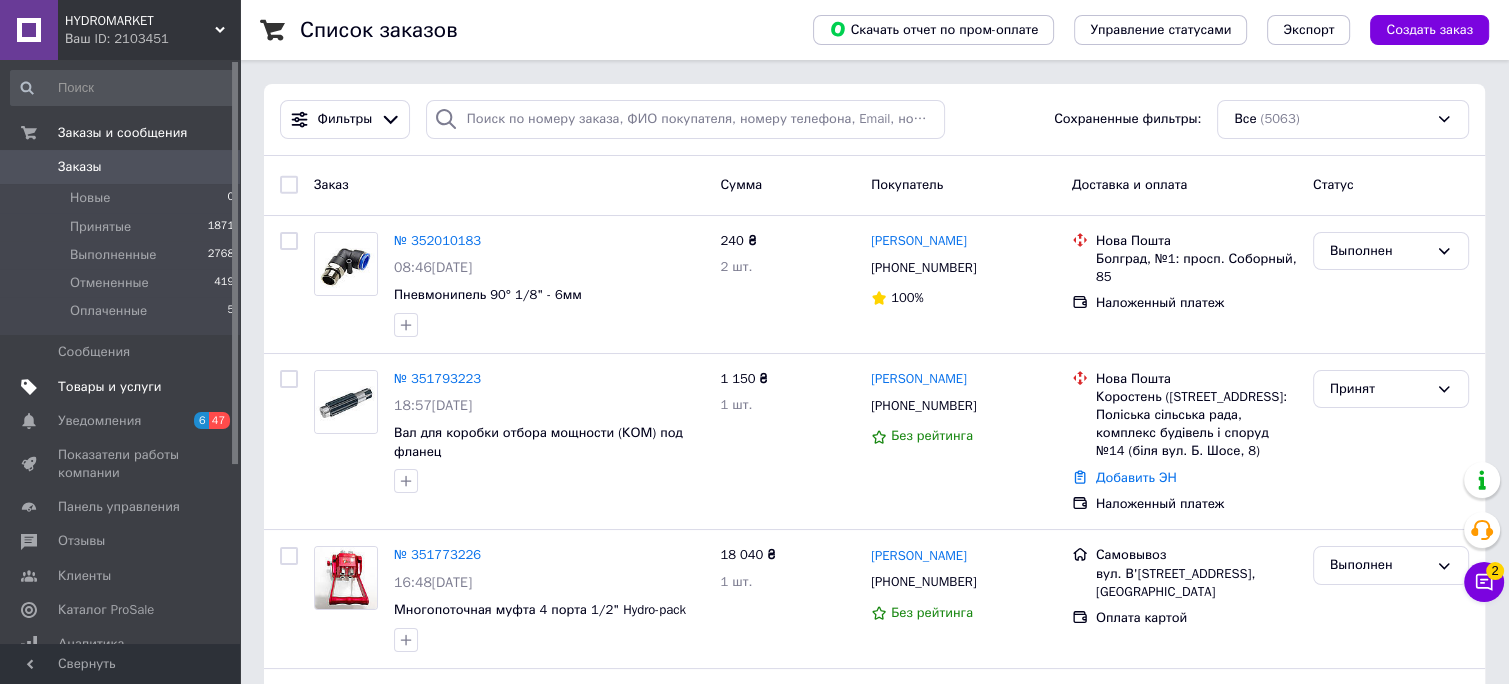 click on "Товары и услуги" at bounding box center (110, 387) 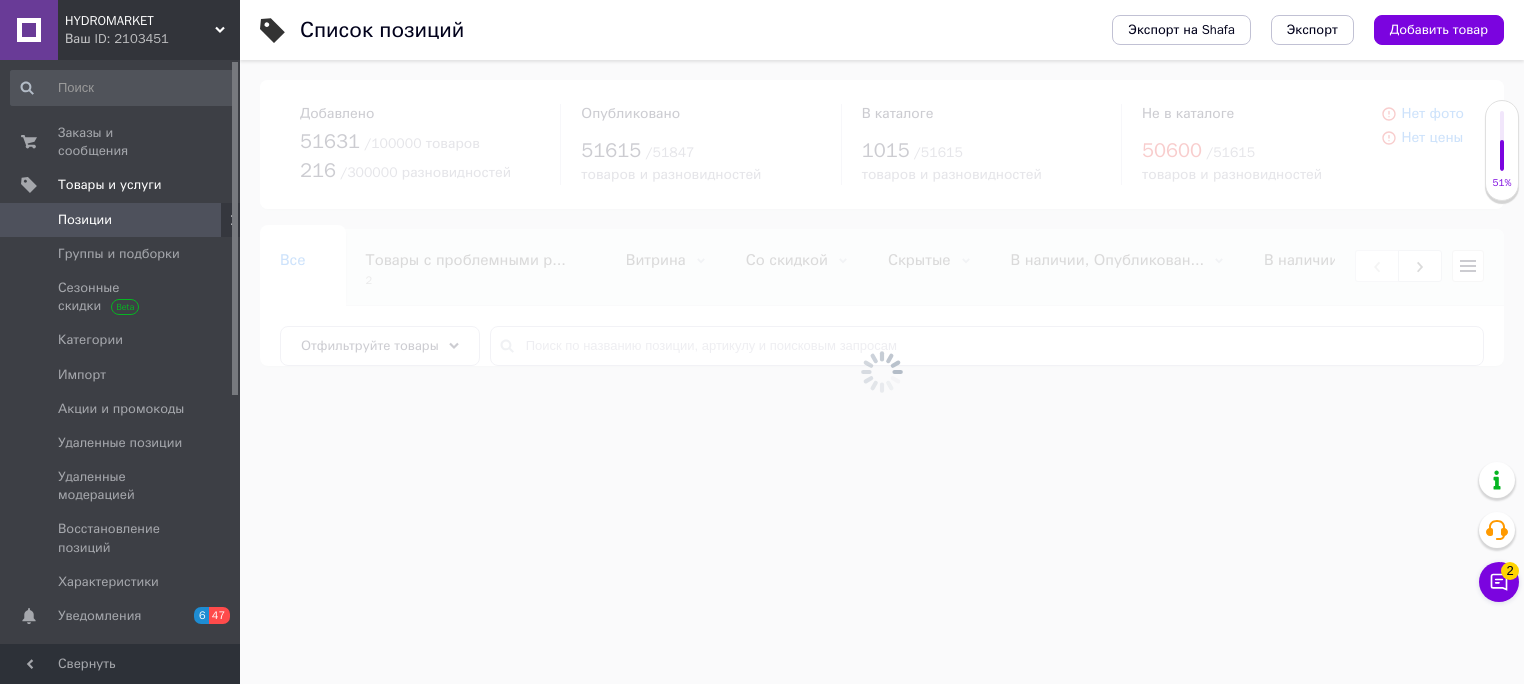 click at bounding box center (882, 372) 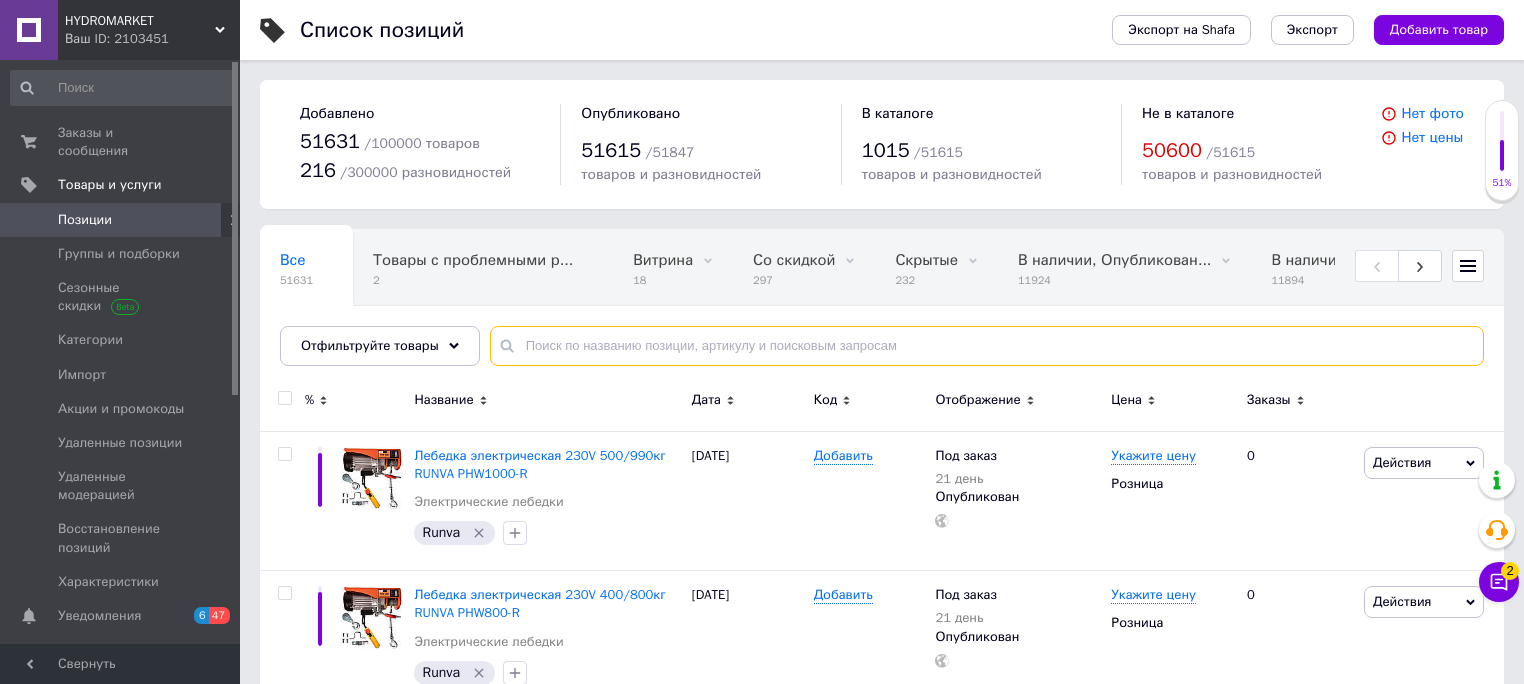 click at bounding box center (987, 346) 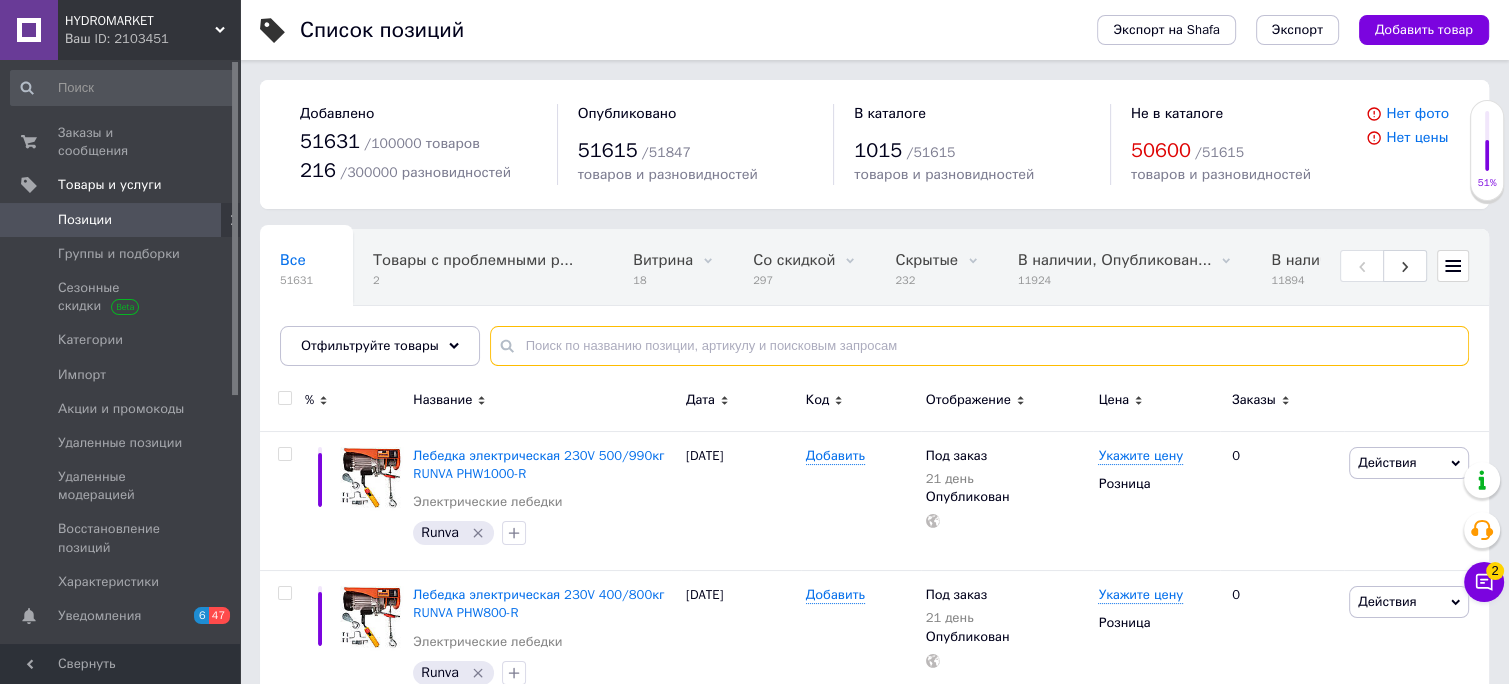 click at bounding box center (979, 346) 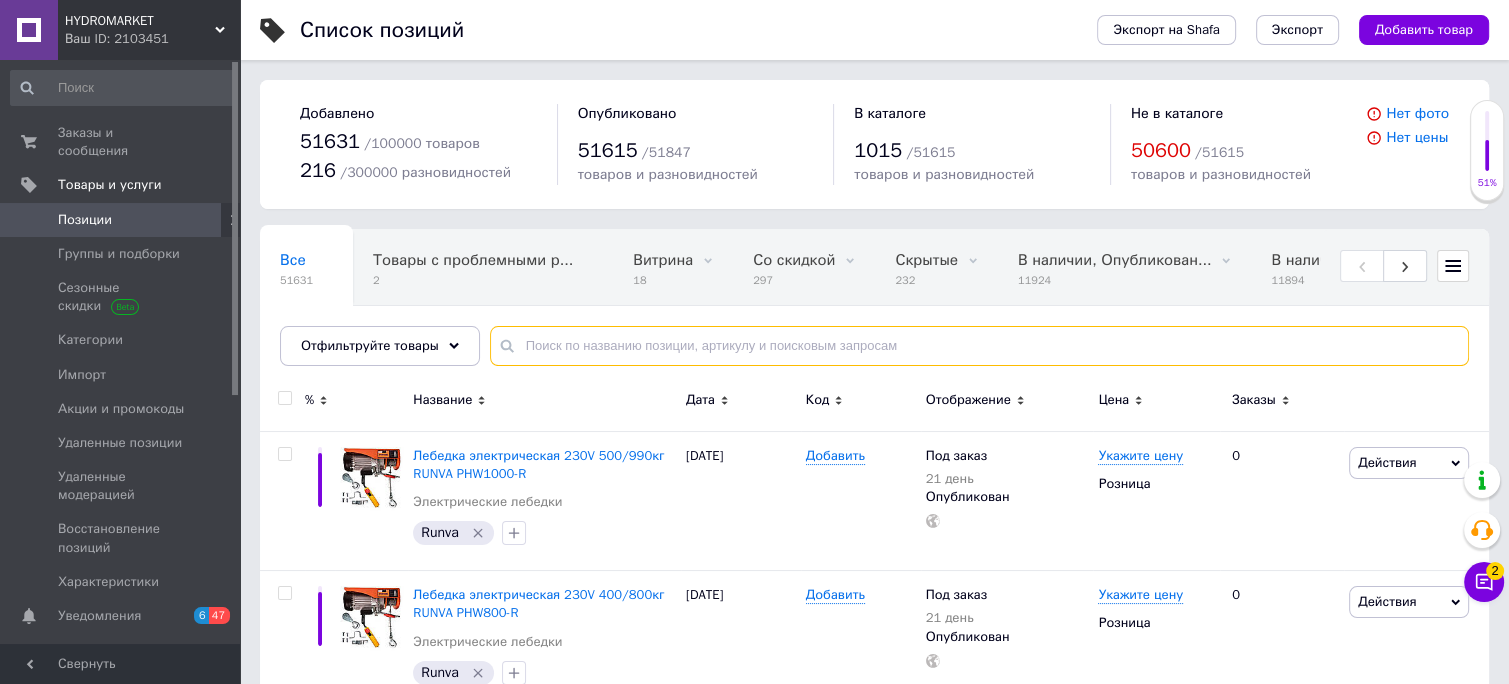 click at bounding box center [979, 346] 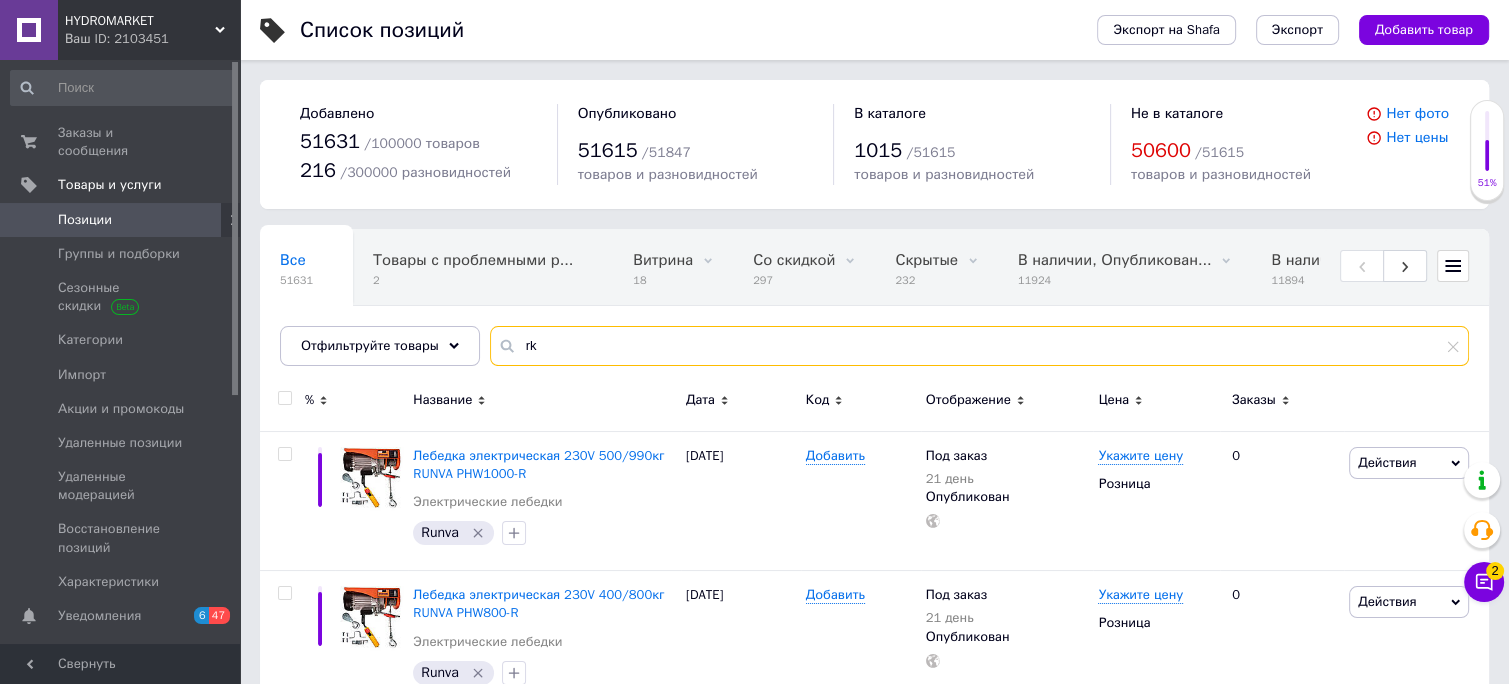 type on "r" 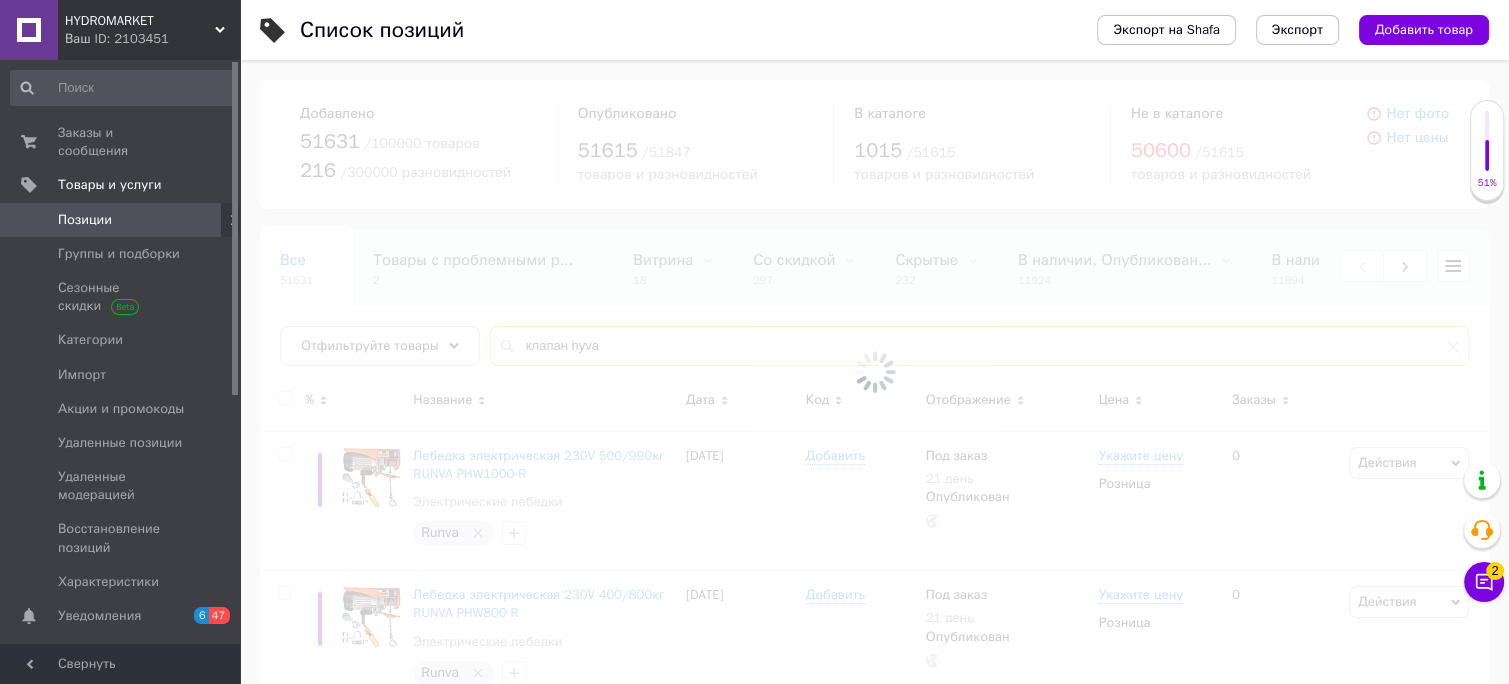 type on "клапан hyva" 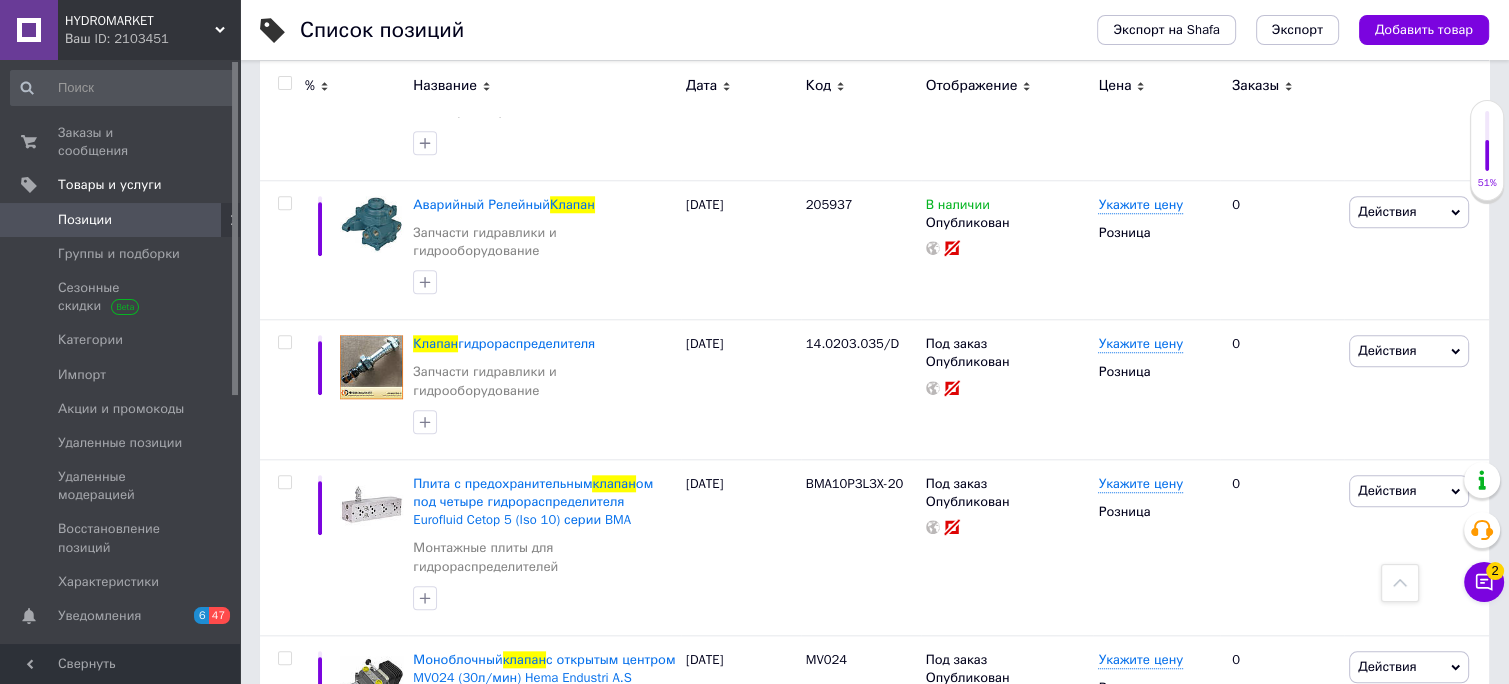 scroll, scrollTop: 0, scrollLeft: 0, axis: both 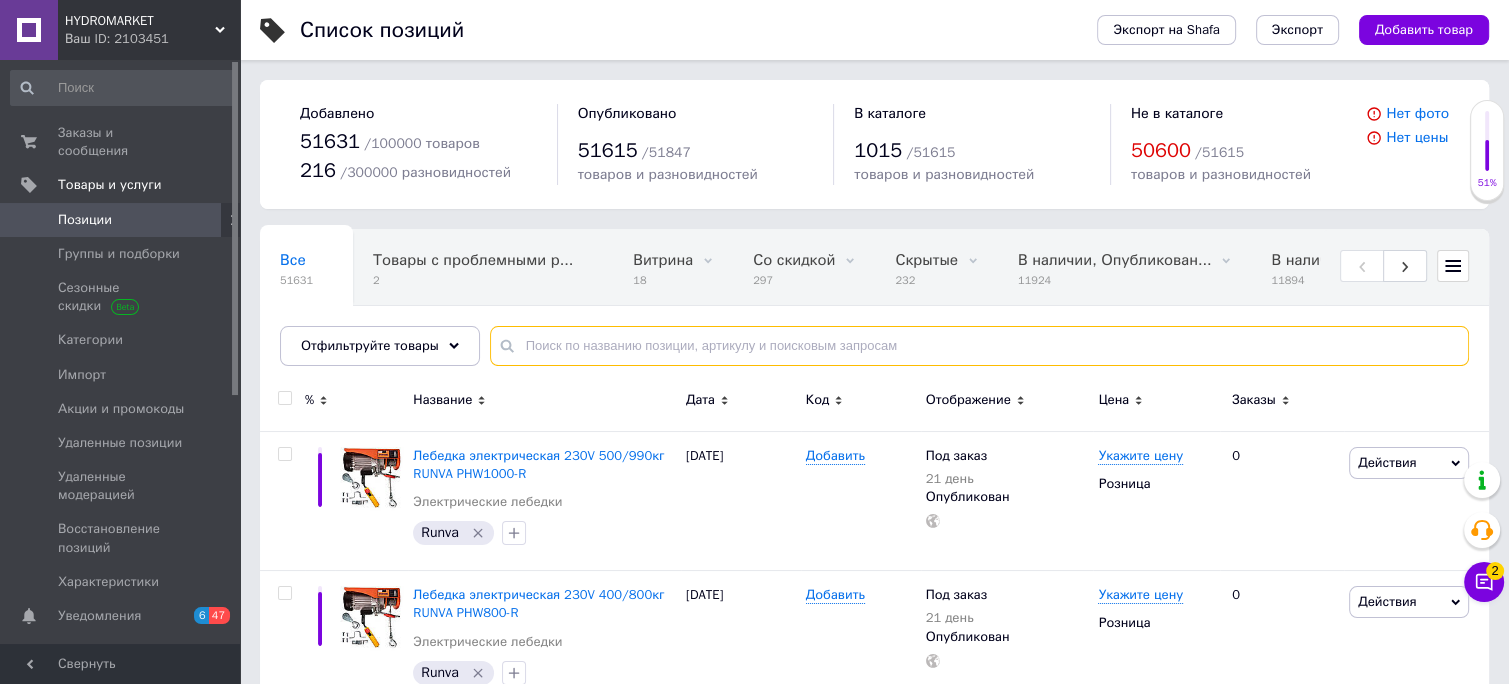 type on "клапан hyva" 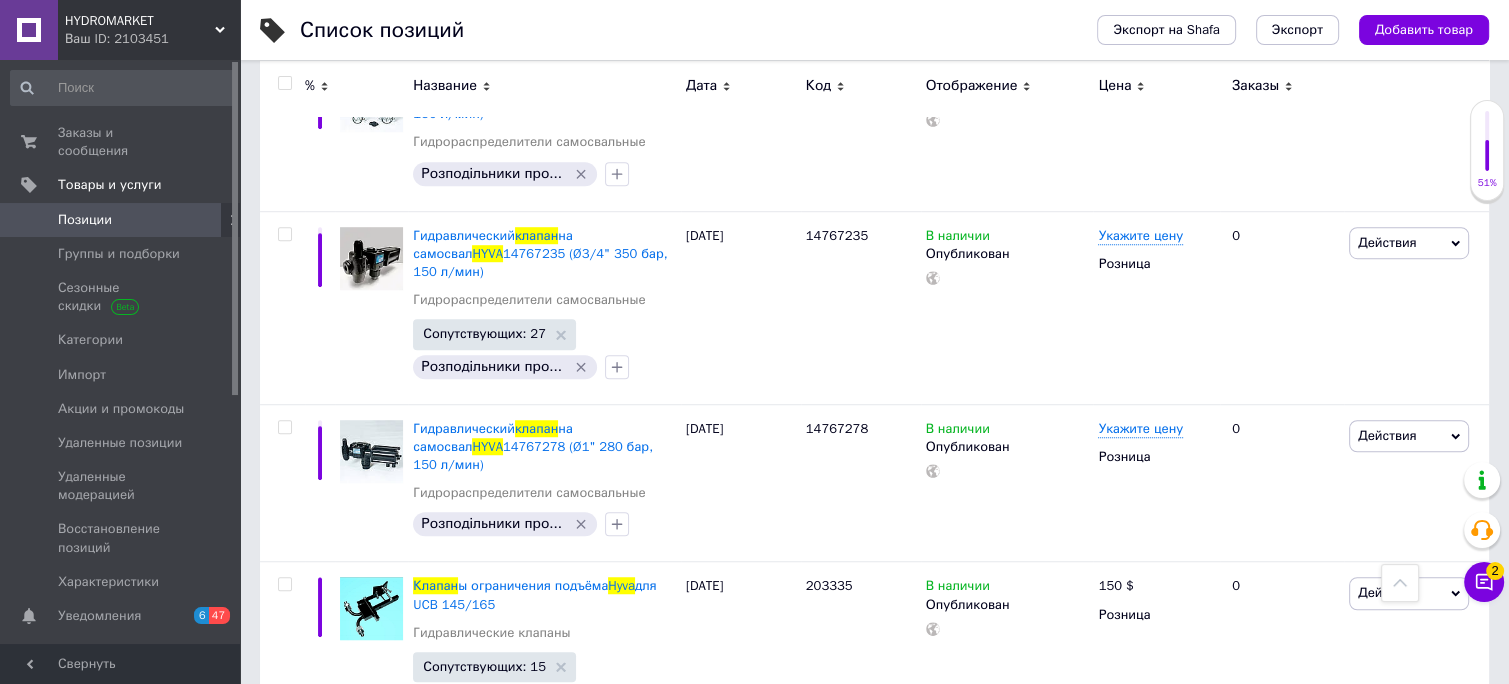 scroll, scrollTop: 16451, scrollLeft: 0, axis: vertical 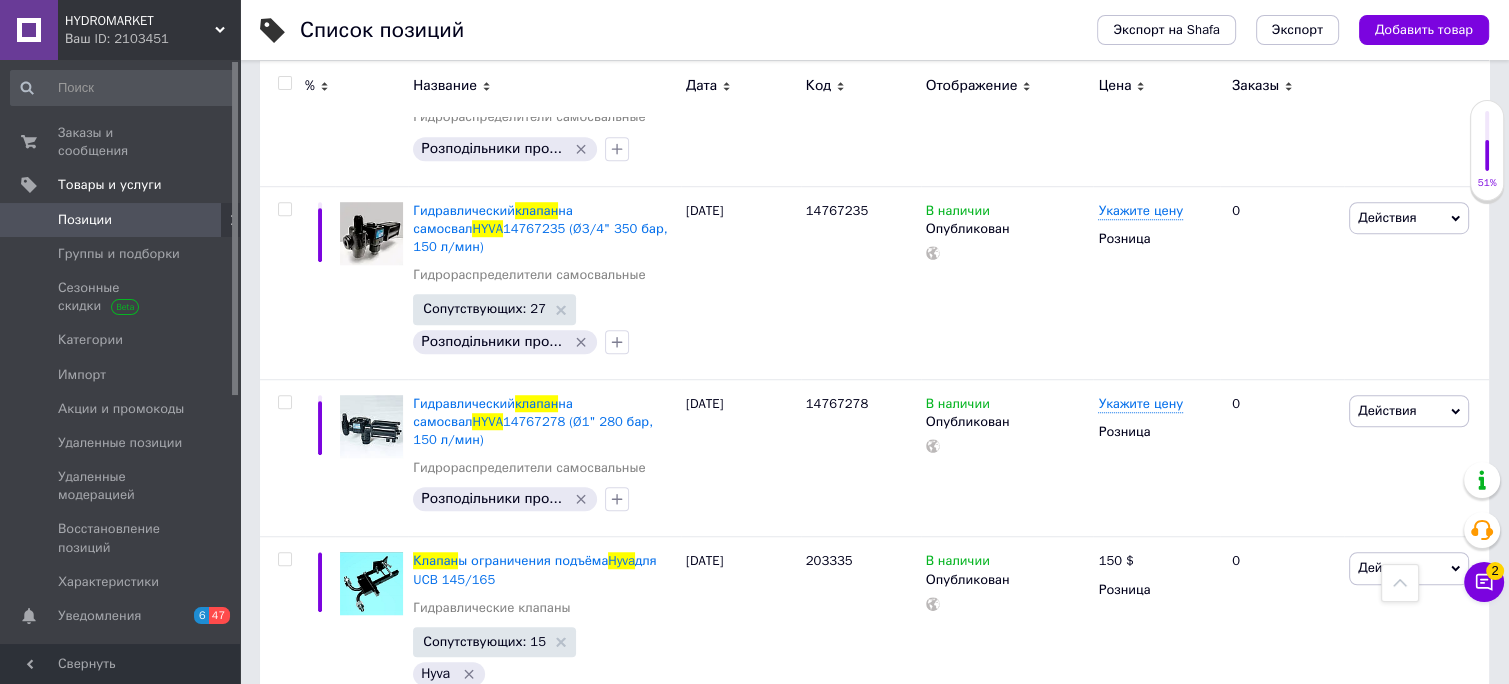 click on "В наличии Опубликован" at bounding box center [1007, 1281] 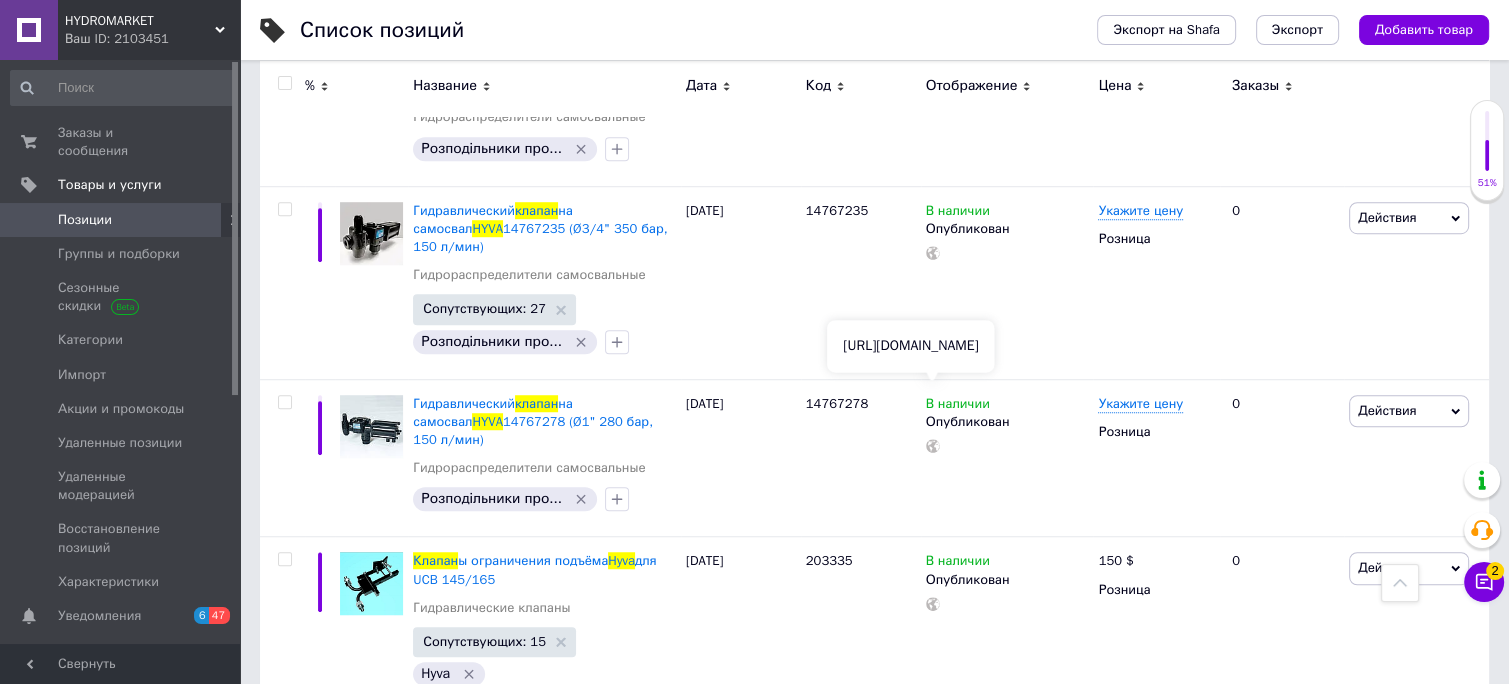 click 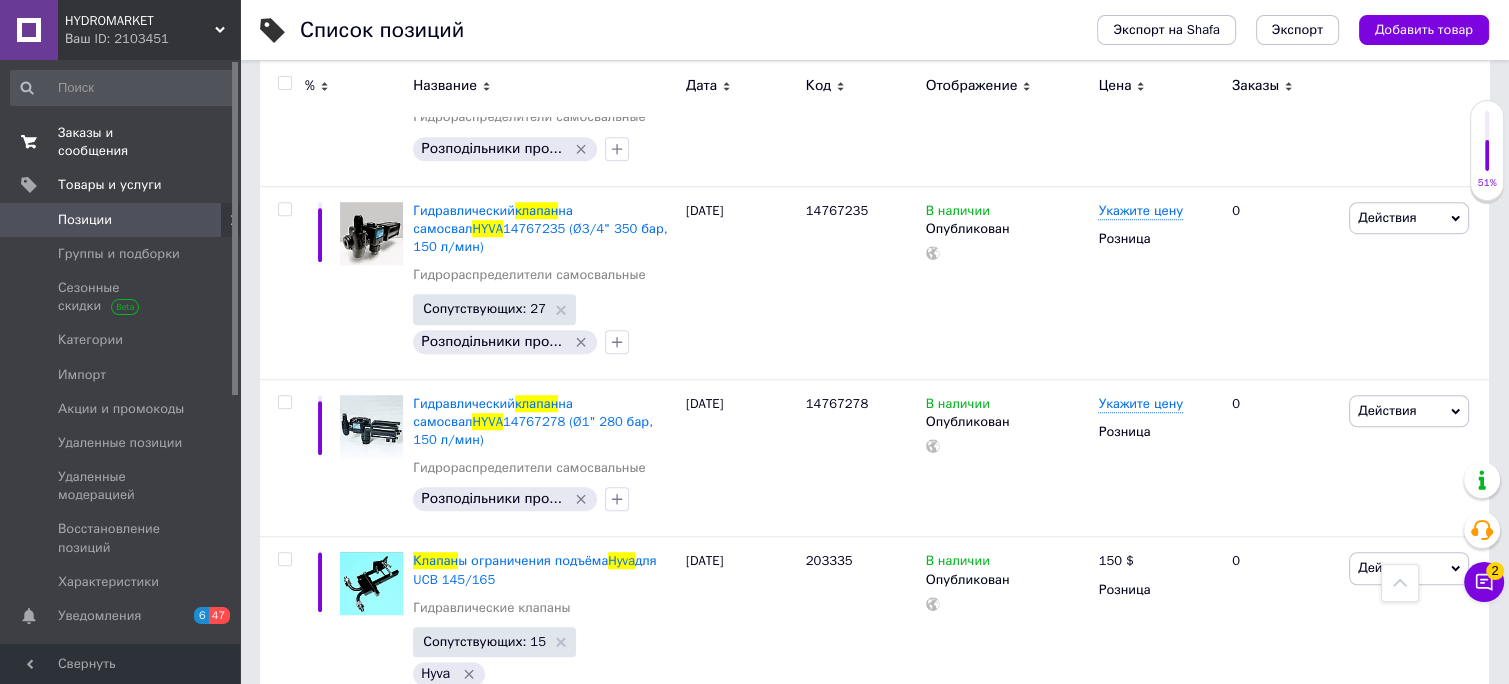 click on "Заказы и сообщения" at bounding box center (121, 142) 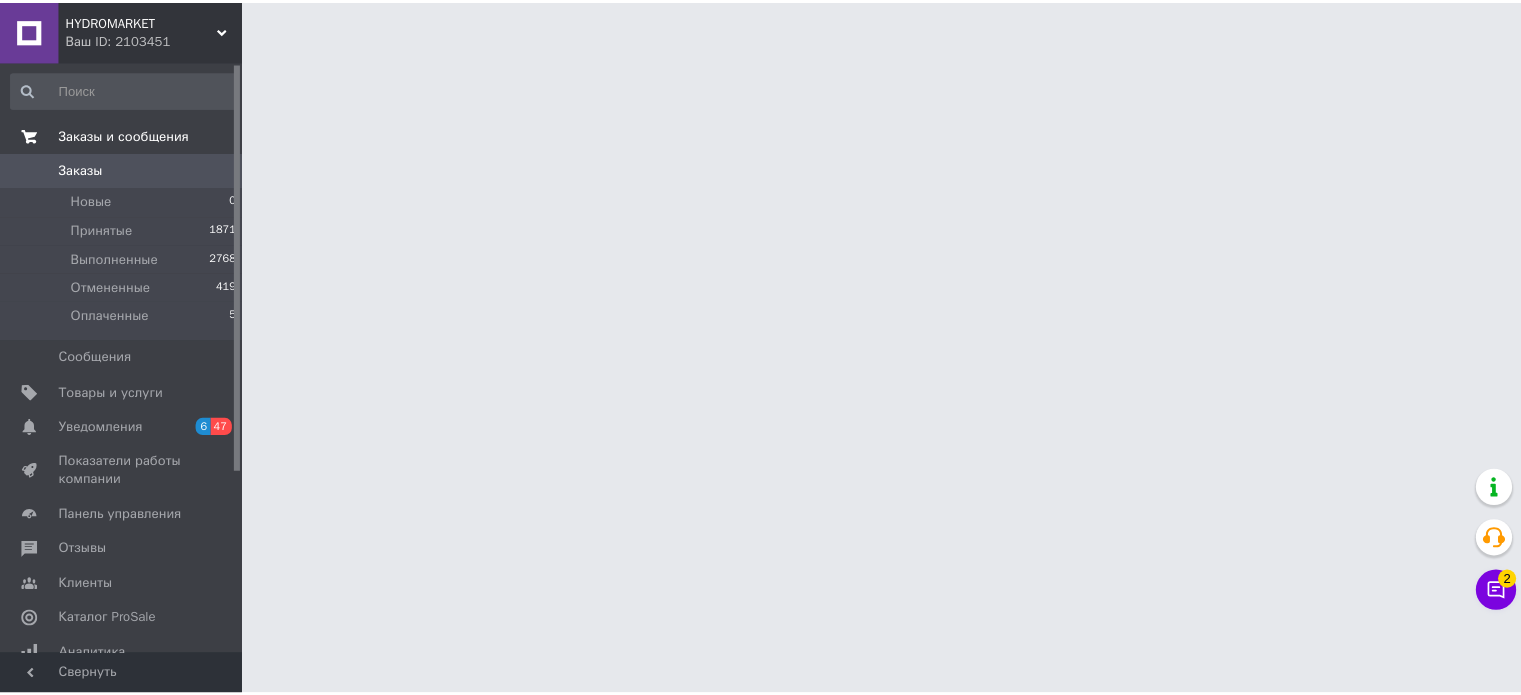 scroll, scrollTop: 0, scrollLeft: 0, axis: both 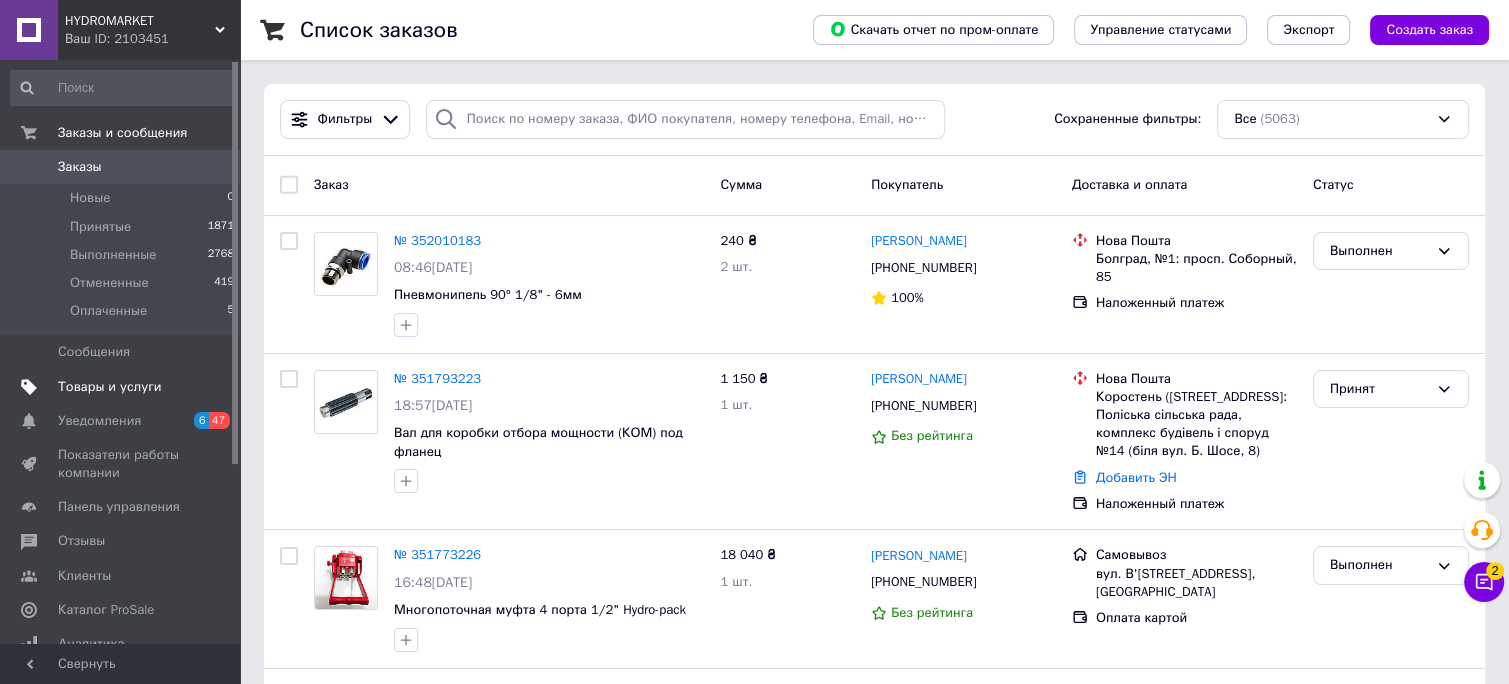 click on "Товары и услуги" at bounding box center [110, 387] 